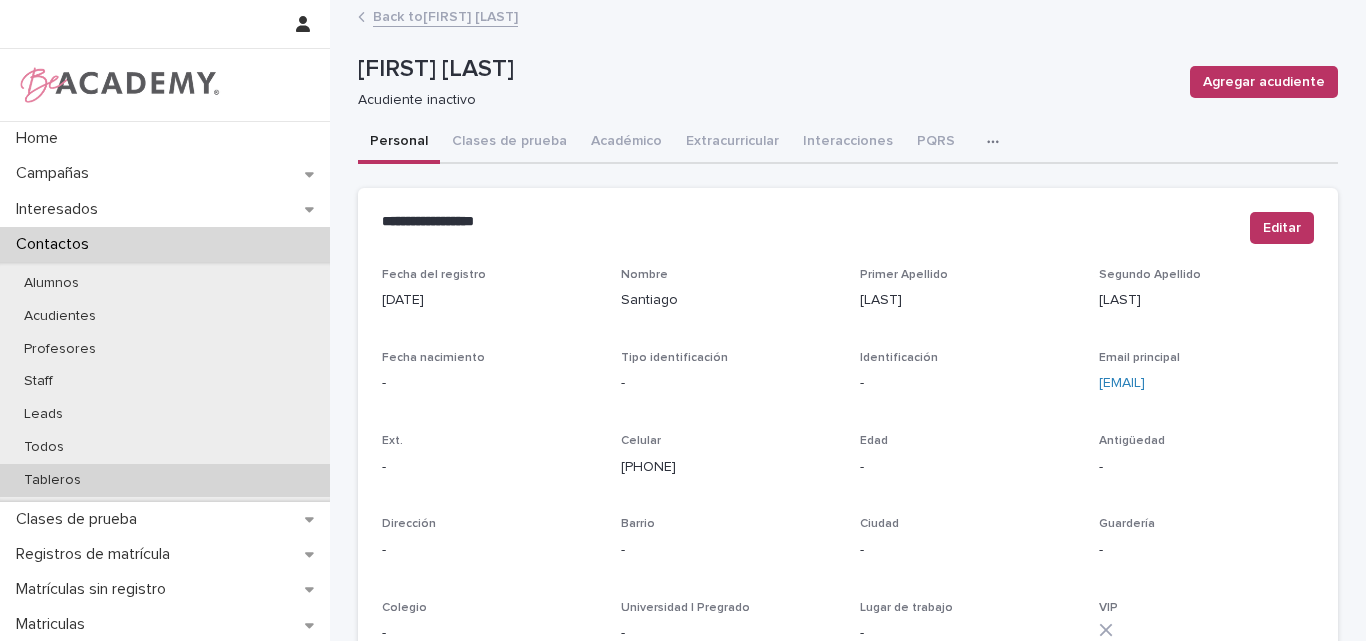 scroll, scrollTop: 0, scrollLeft: 0, axis: both 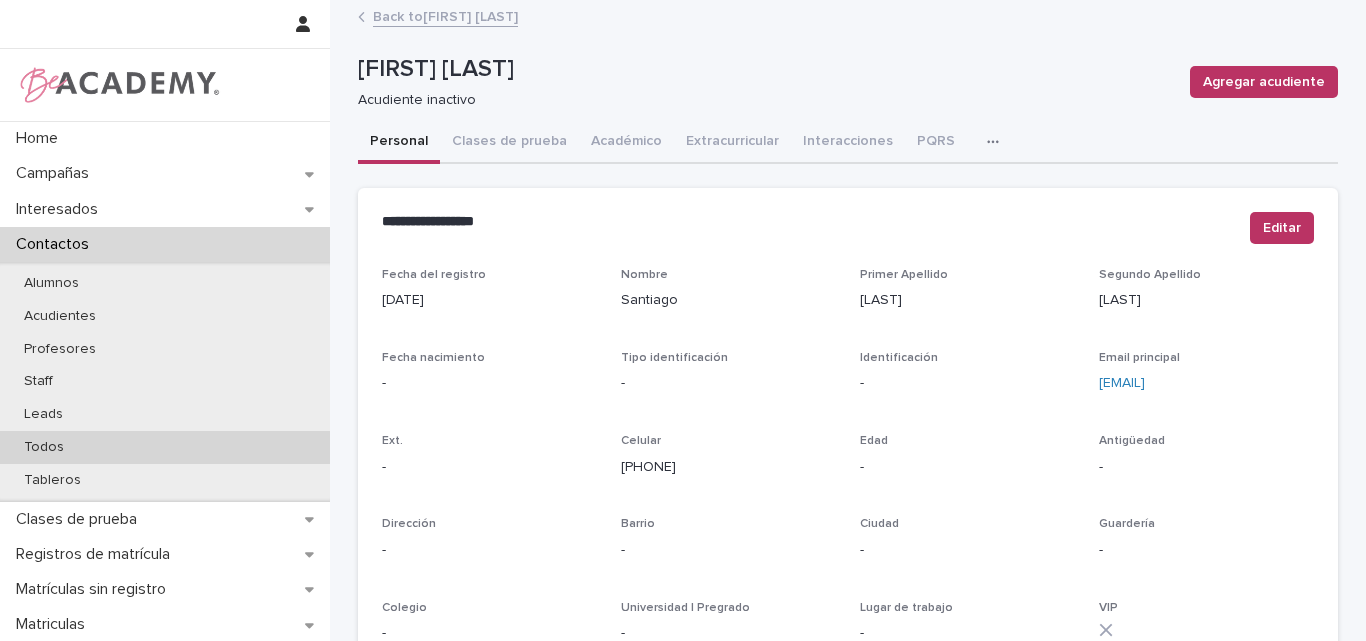 click on "Todos" at bounding box center (44, 447) 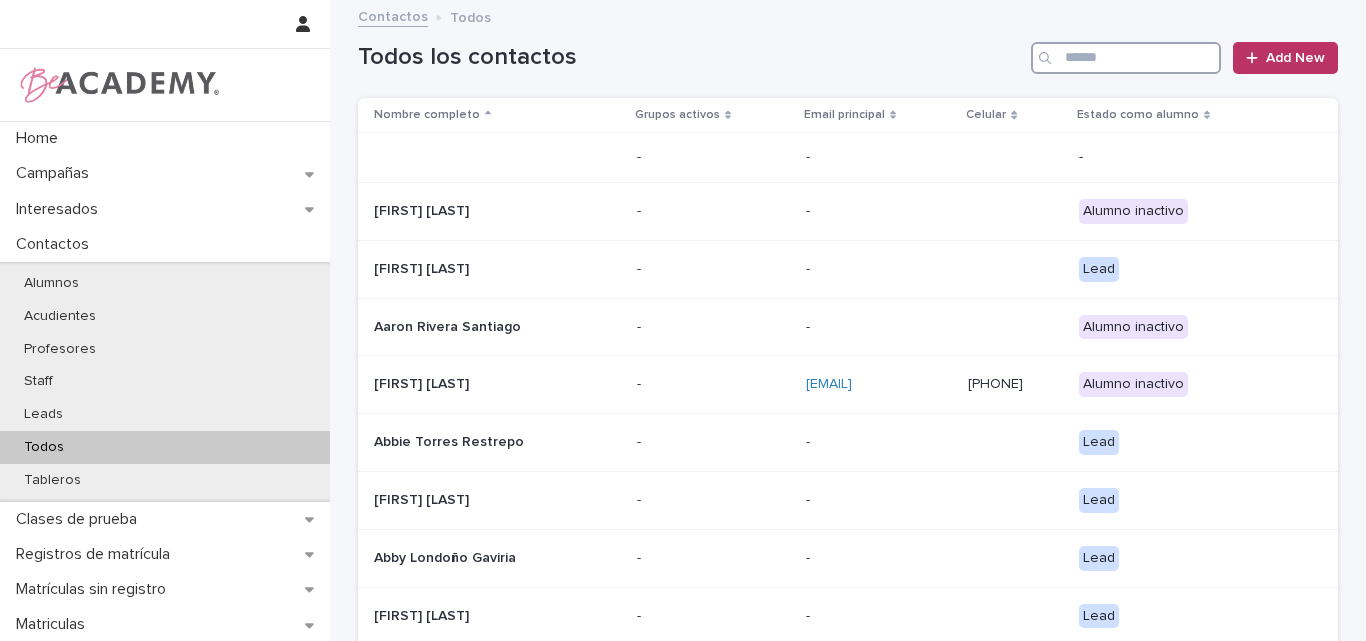 click at bounding box center [1126, 58] 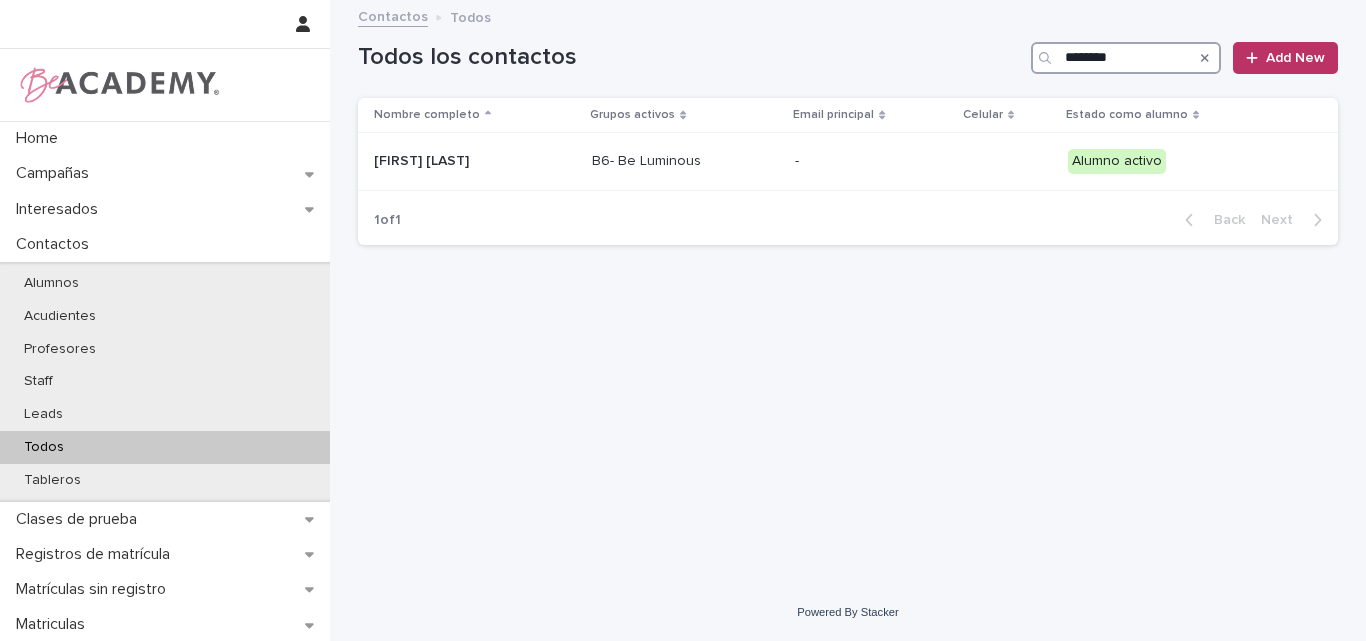 drag, startPoint x: 1119, startPoint y: 57, endPoint x: 1073, endPoint y: 61, distance: 46.173584 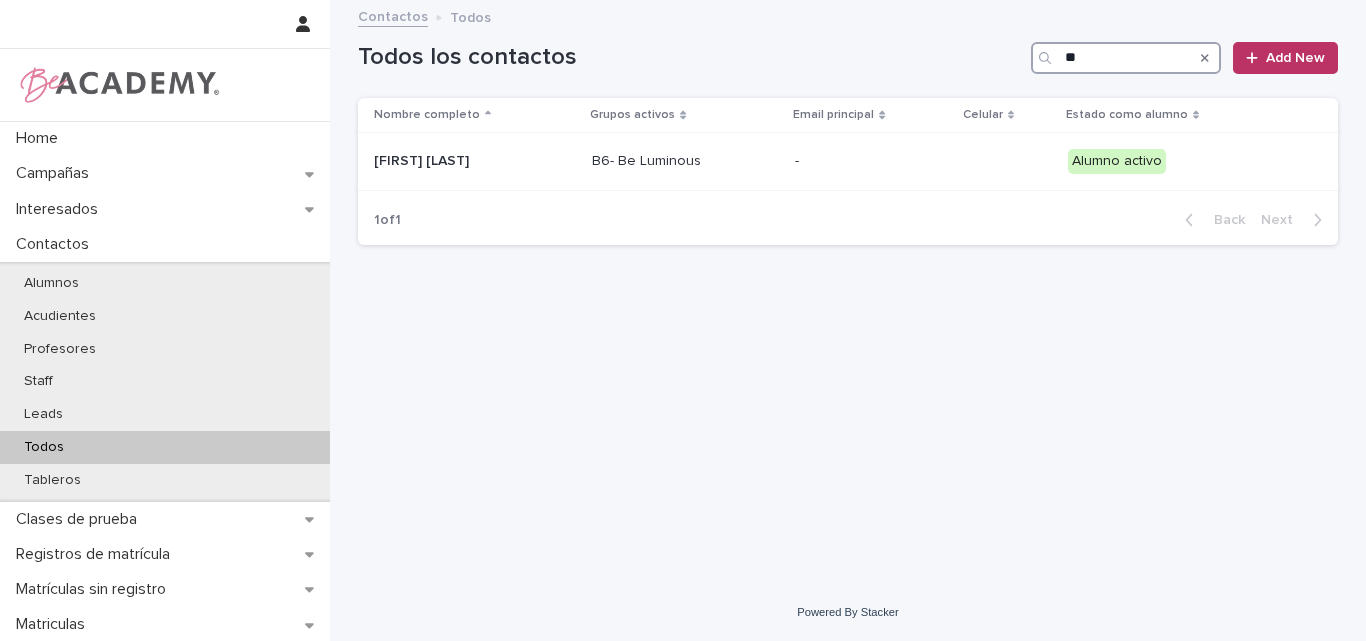 type on "*" 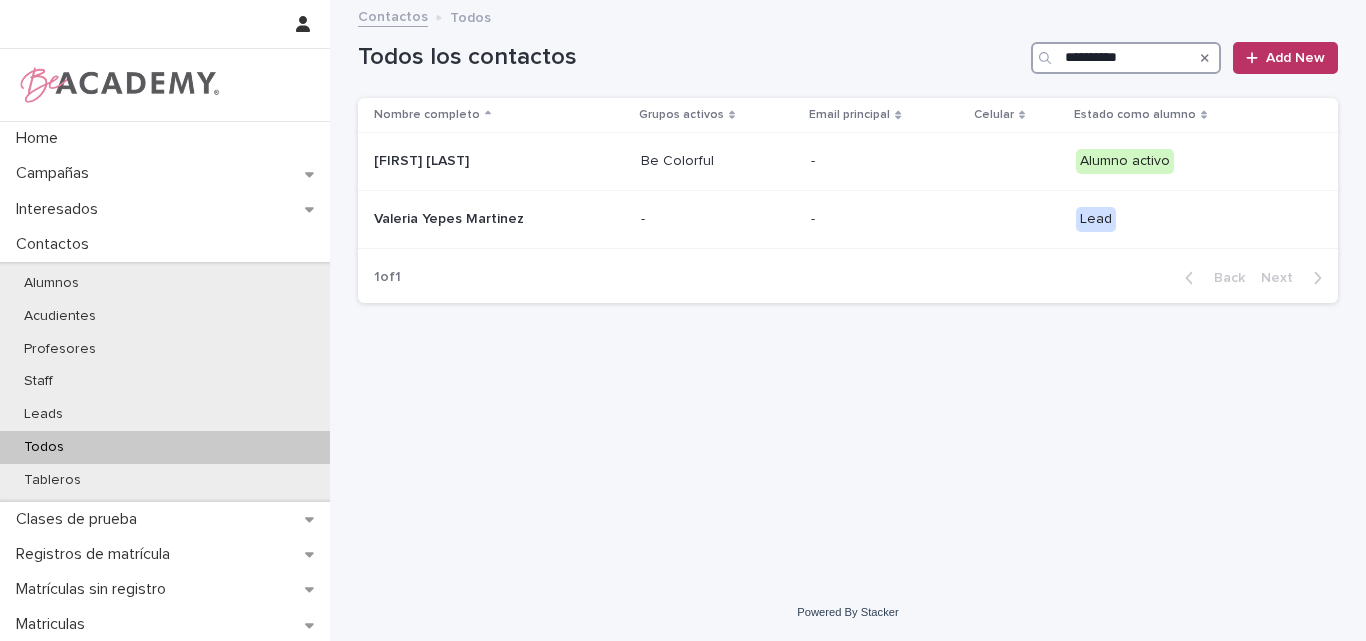 type on "**********" 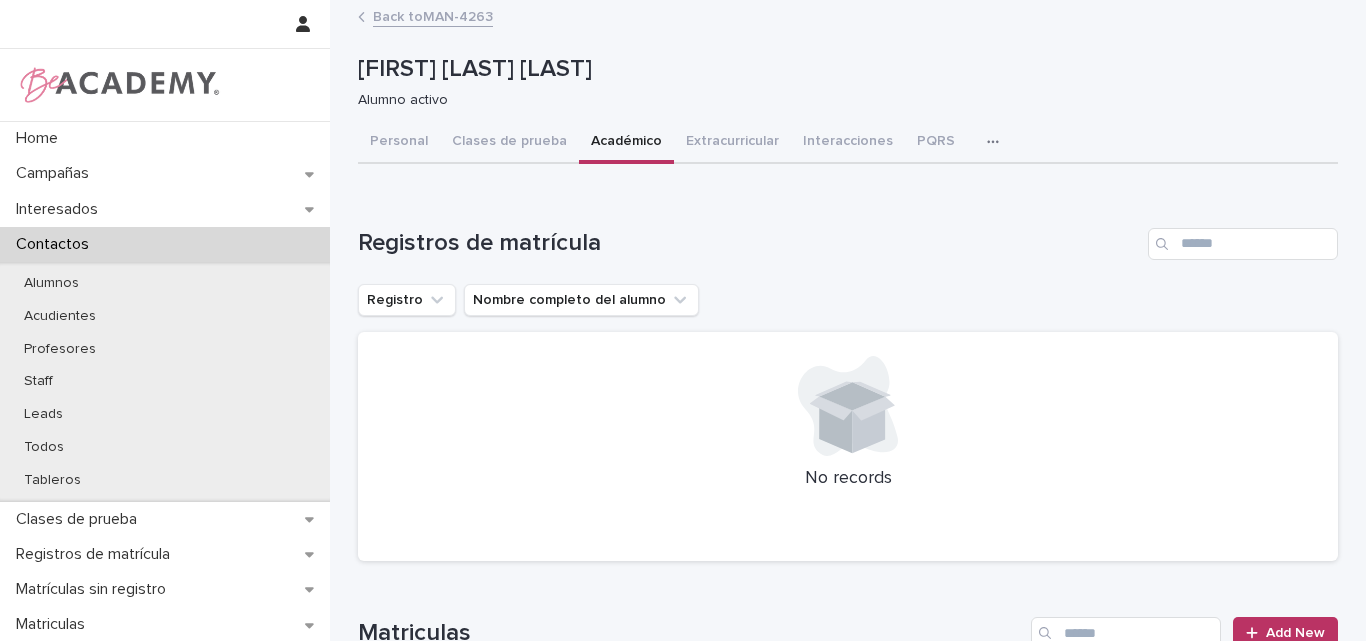 scroll, scrollTop: 0, scrollLeft: 0, axis: both 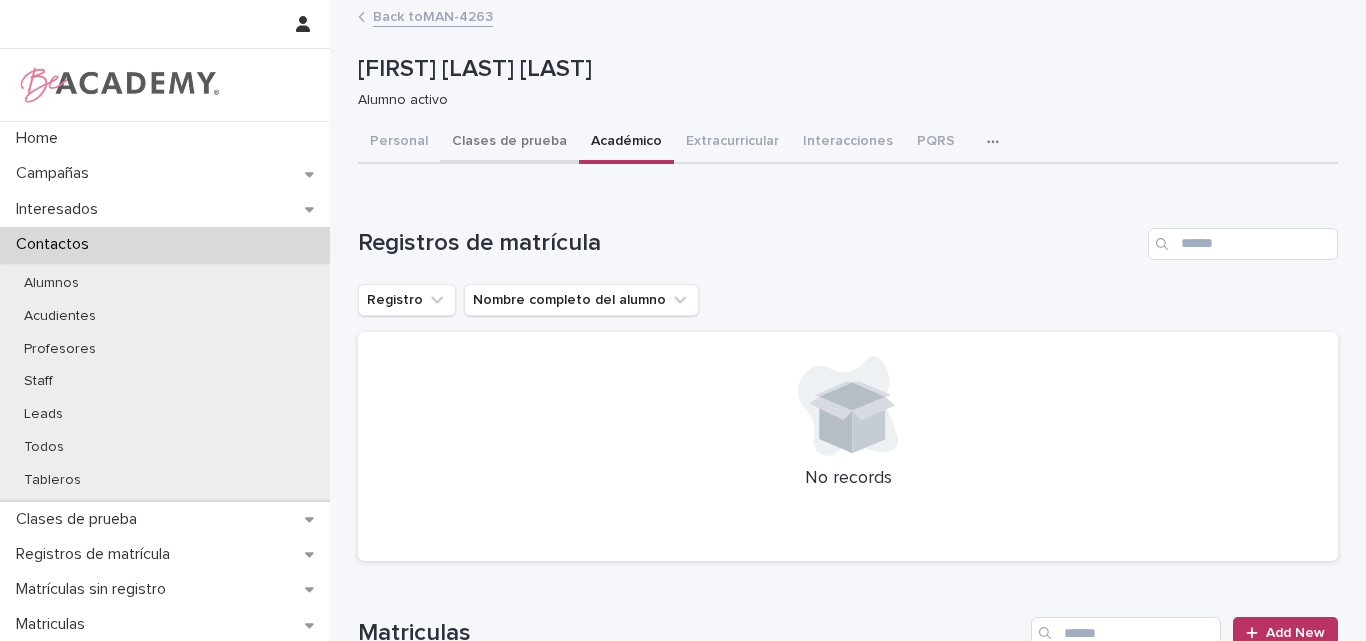 drag, startPoint x: 370, startPoint y: 140, endPoint x: 455, endPoint y: 134, distance: 85.2115 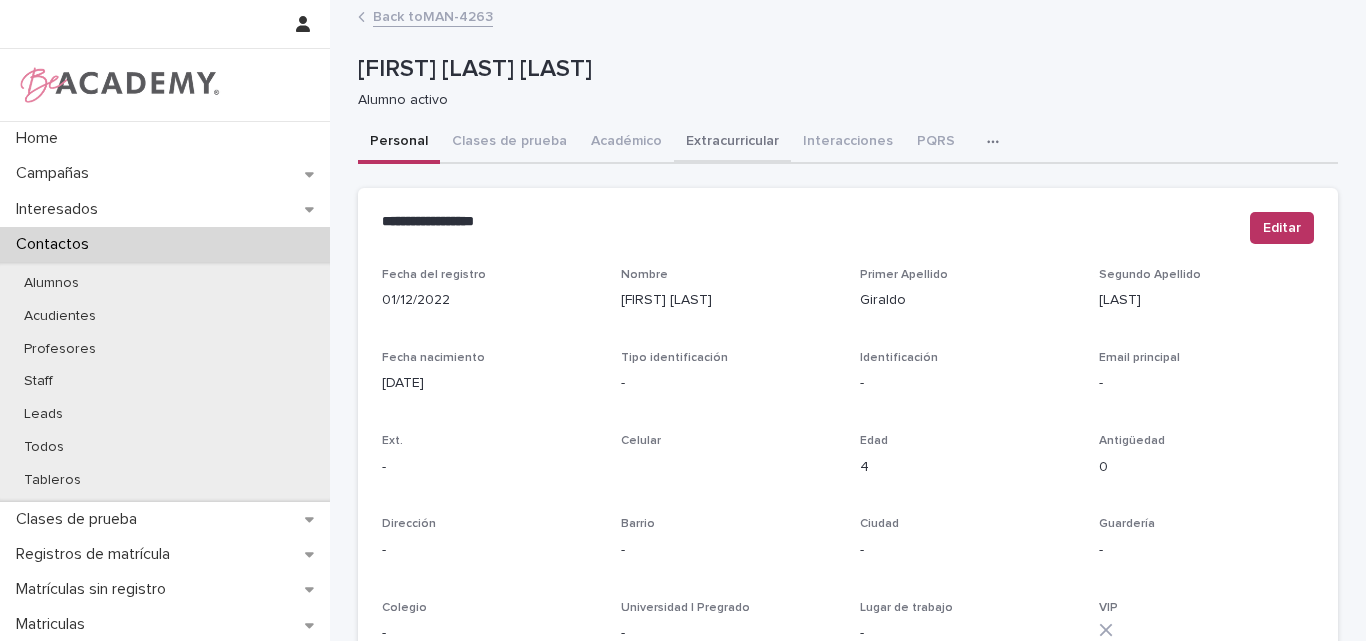 click on "Académico" at bounding box center [626, 143] 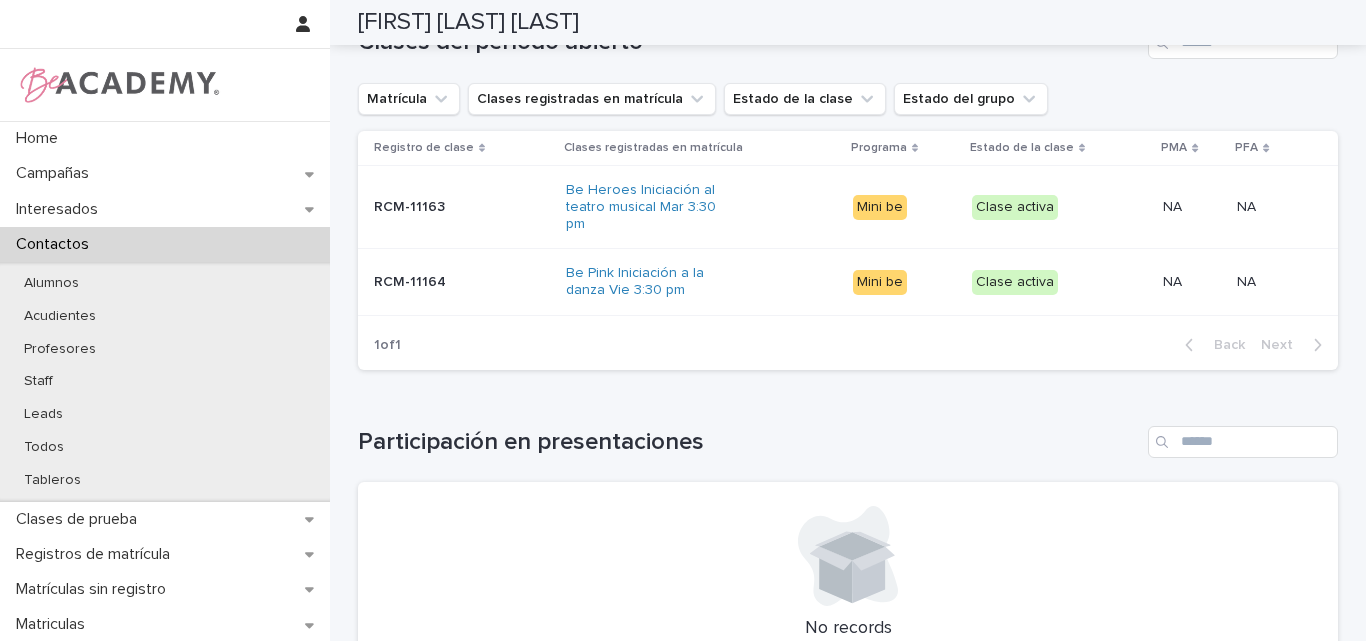 scroll, scrollTop: 900, scrollLeft: 0, axis: vertical 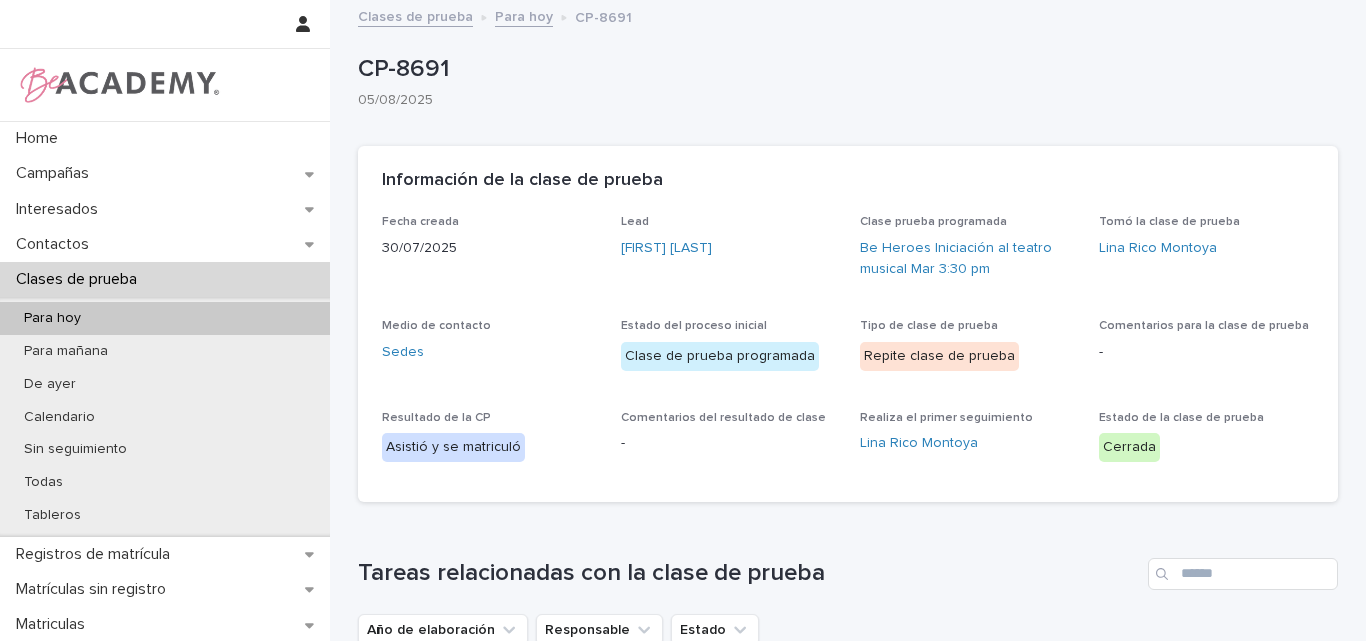 click on "Para hoy" at bounding box center [524, 15] 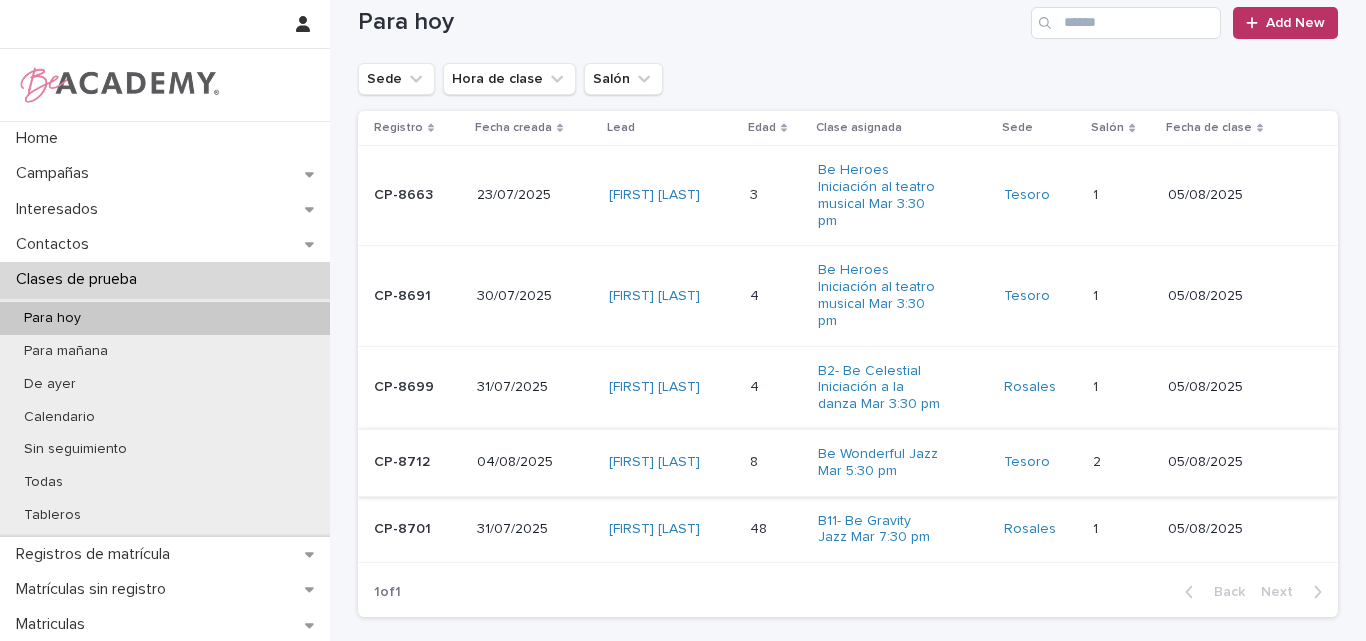 scroll, scrollTop: 0, scrollLeft: 0, axis: both 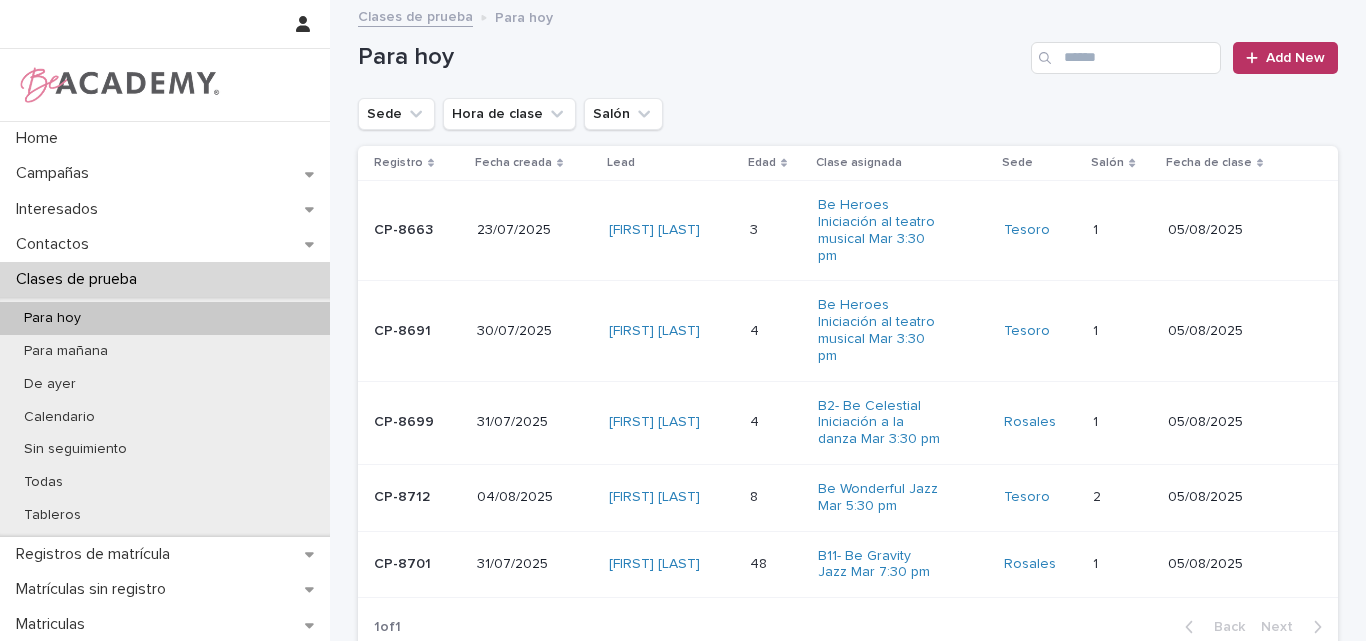 click on "CP-8663" at bounding box center (417, 230) 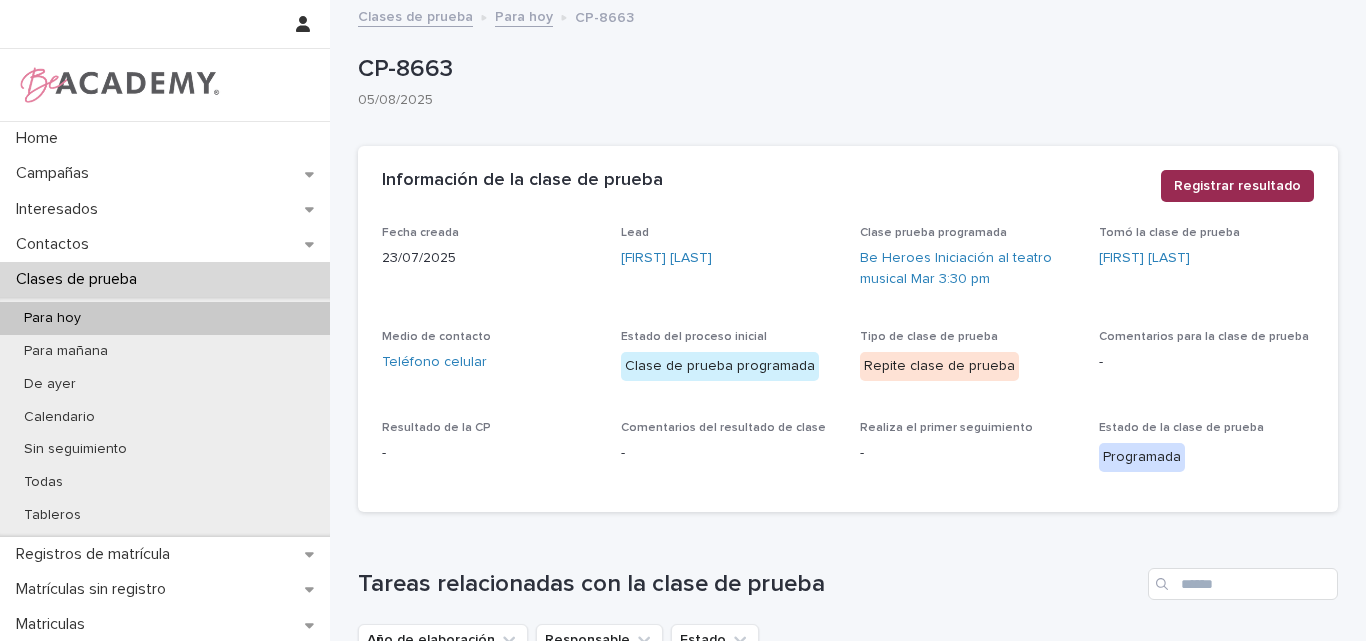click on "Registrar resultado" at bounding box center (1237, 186) 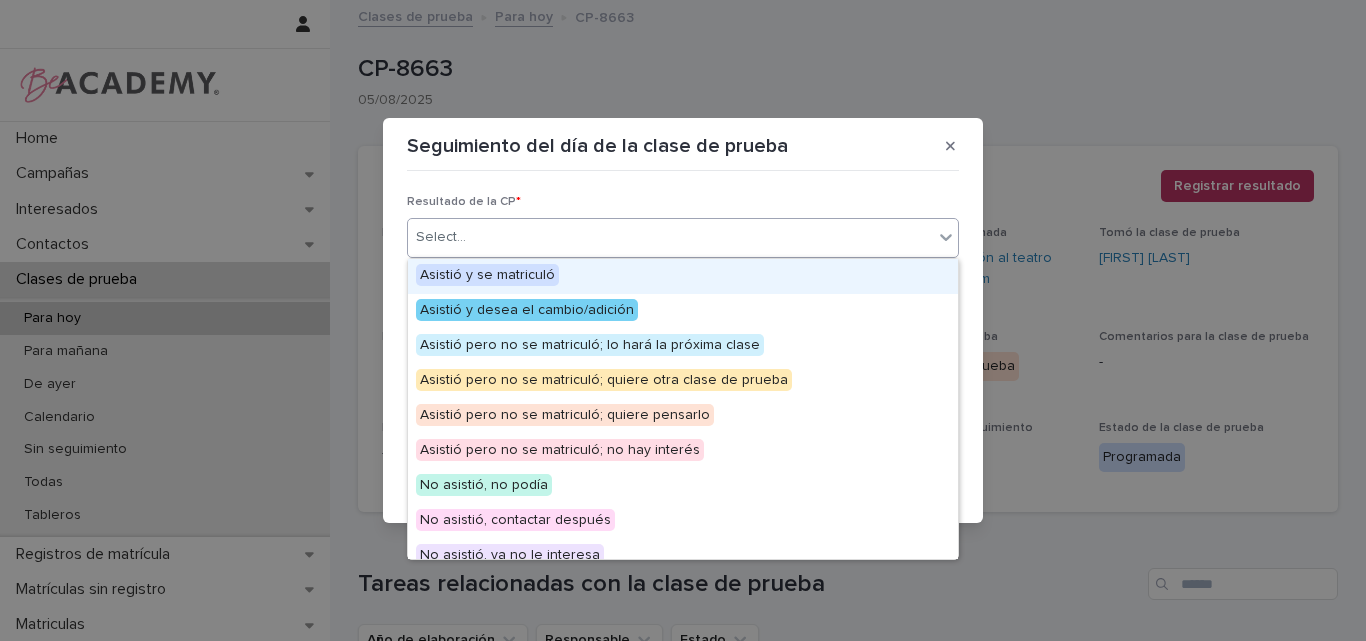 click on "Select..." at bounding box center (670, 237) 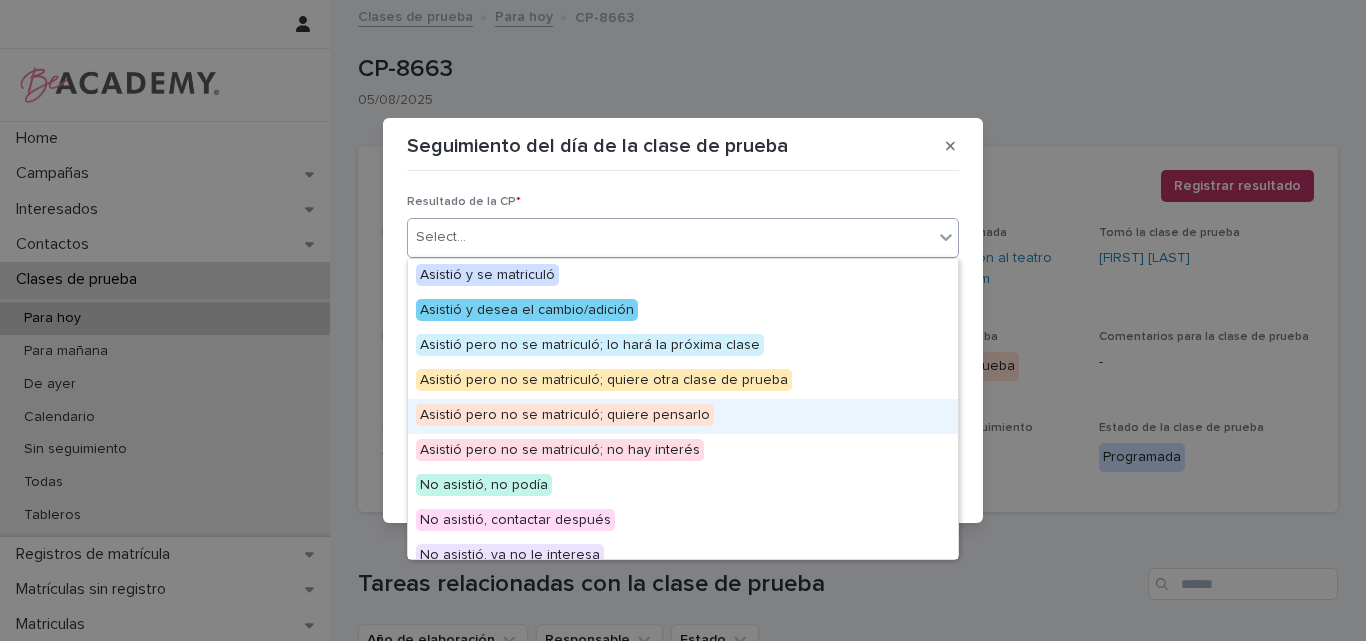click on "Asistió pero no se matriculó; quiere pensarlo" at bounding box center [565, 415] 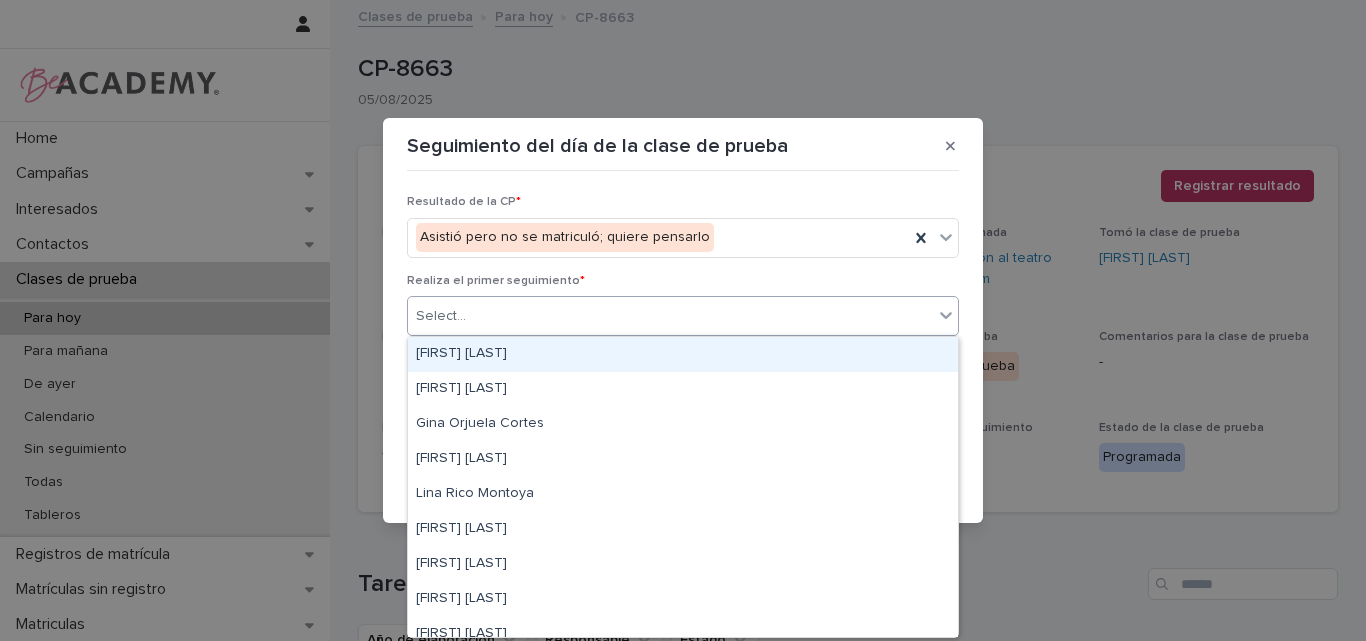 click on "Select..." at bounding box center [670, 316] 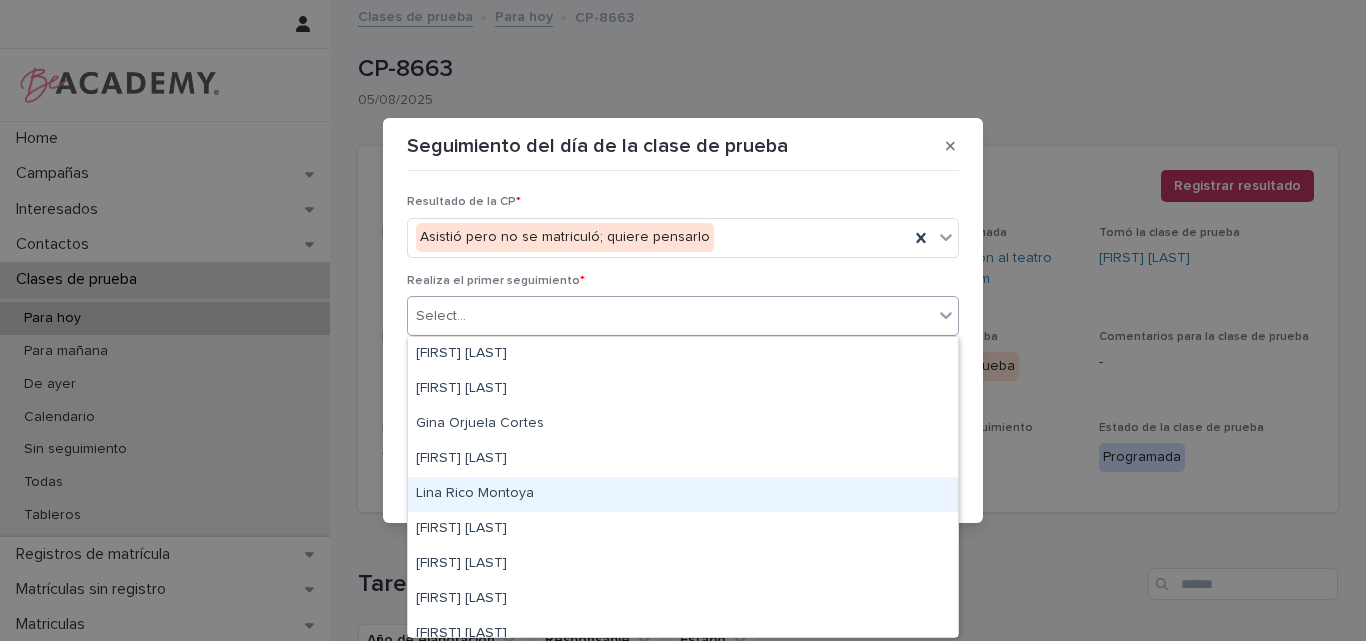 click on "Lina Rico Montoya" at bounding box center (683, 494) 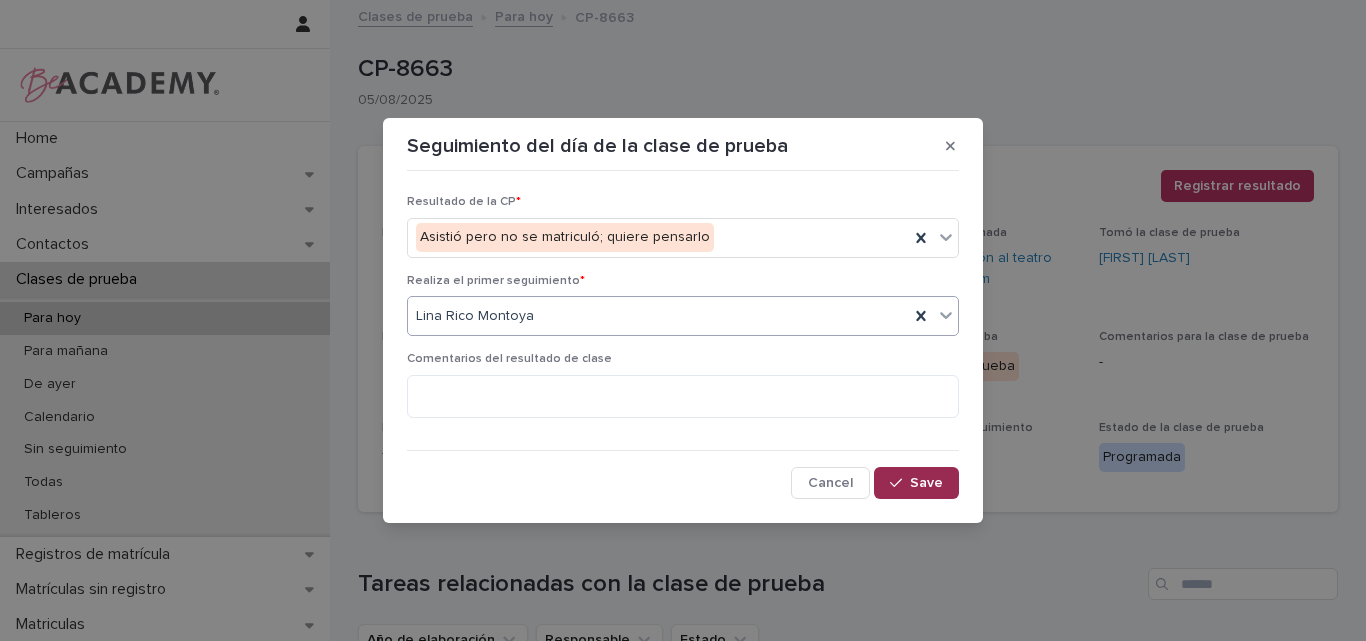 click on "Save" at bounding box center (926, 483) 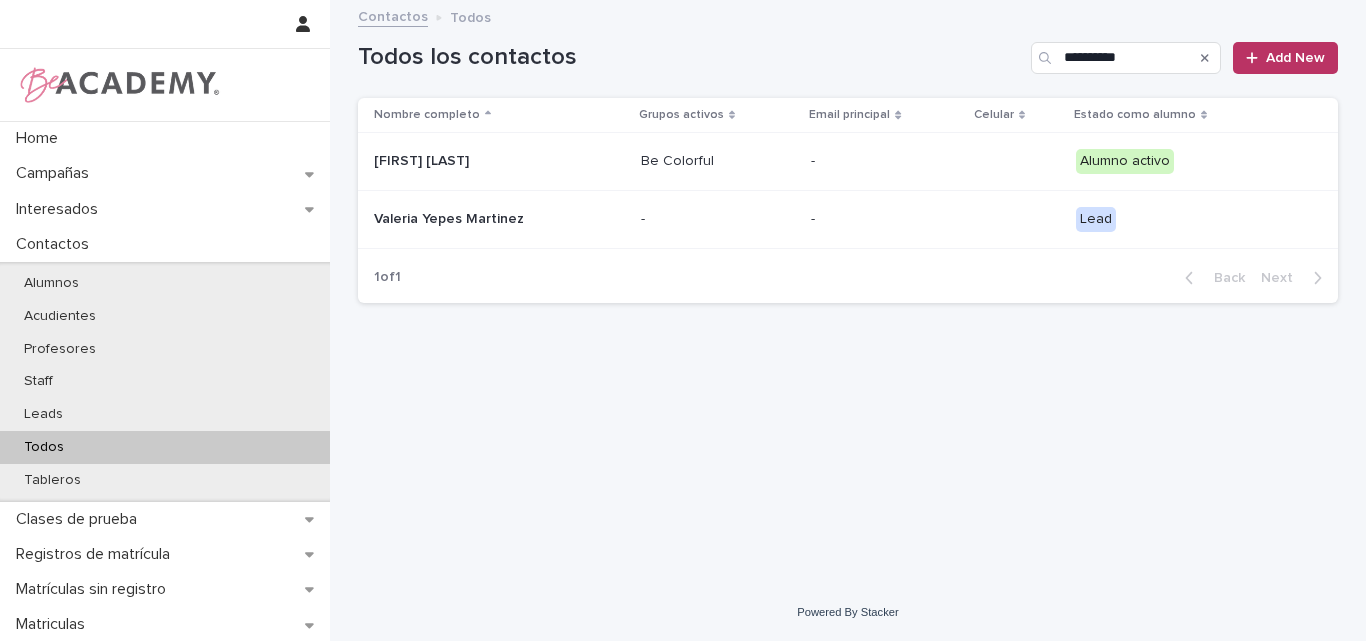 scroll, scrollTop: 0, scrollLeft: 0, axis: both 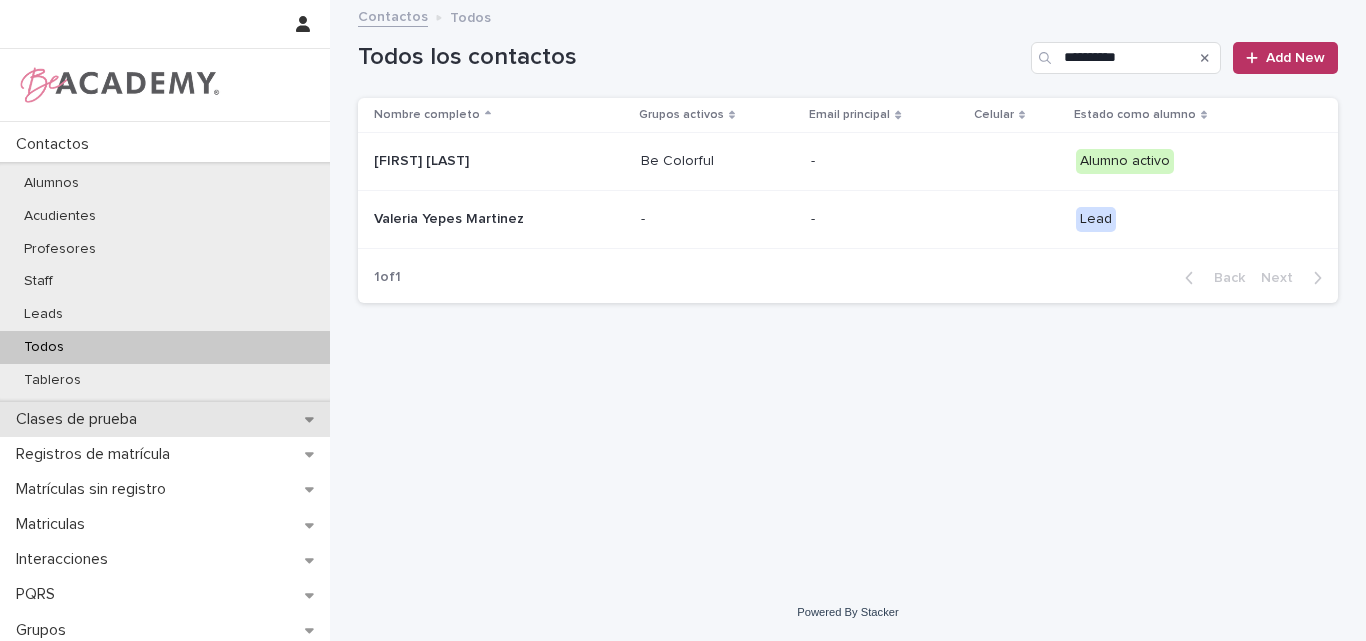 click on "Clases de prueba" at bounding box center [80, 419] 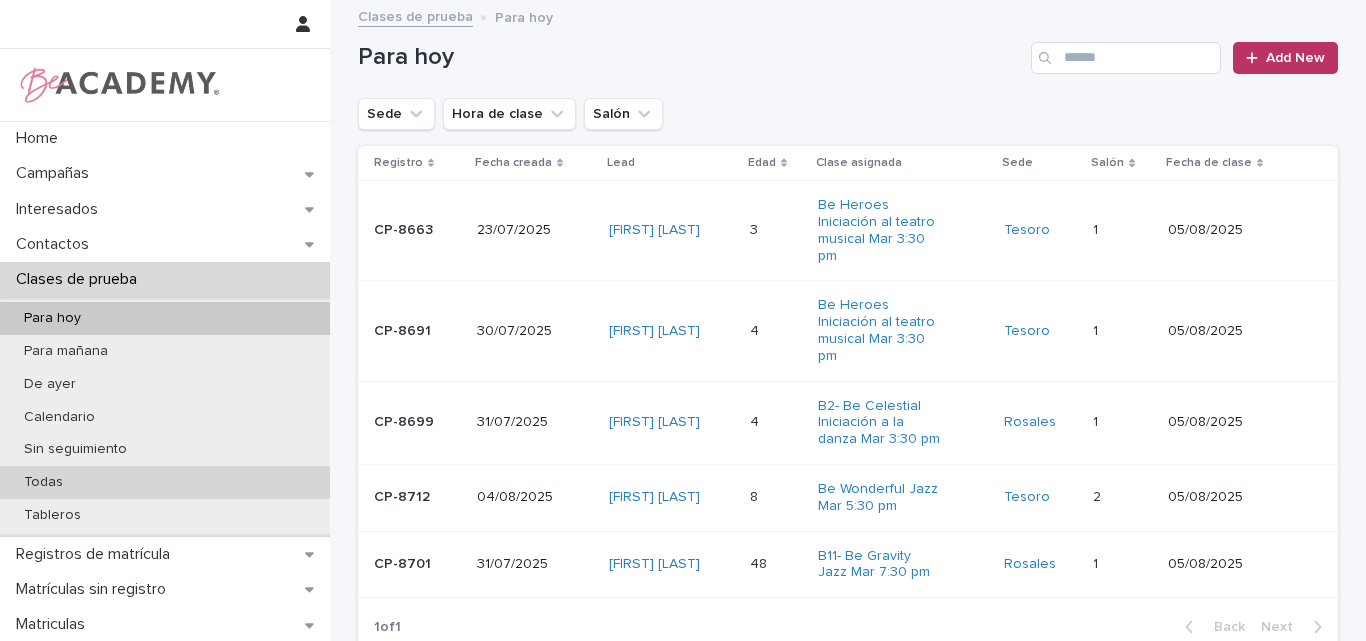 click on "Todas" at bounding box center (43, 482) 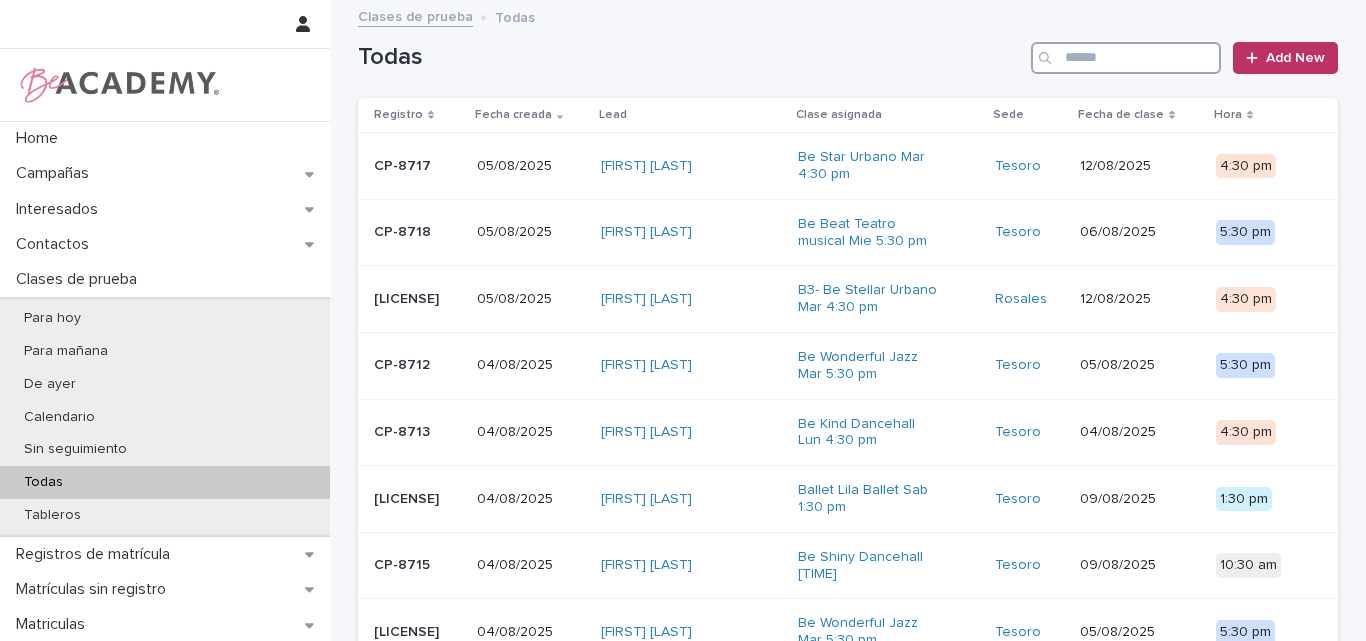 click at bounding box center [1126, 58] 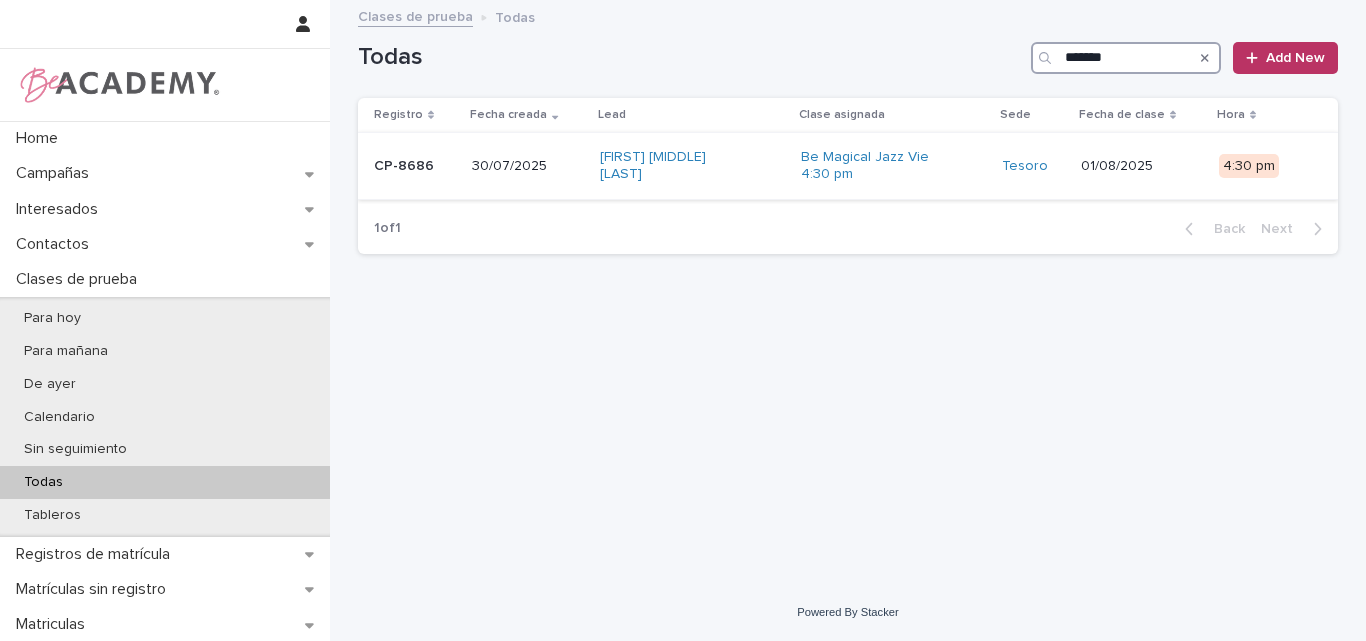 type on "*******" 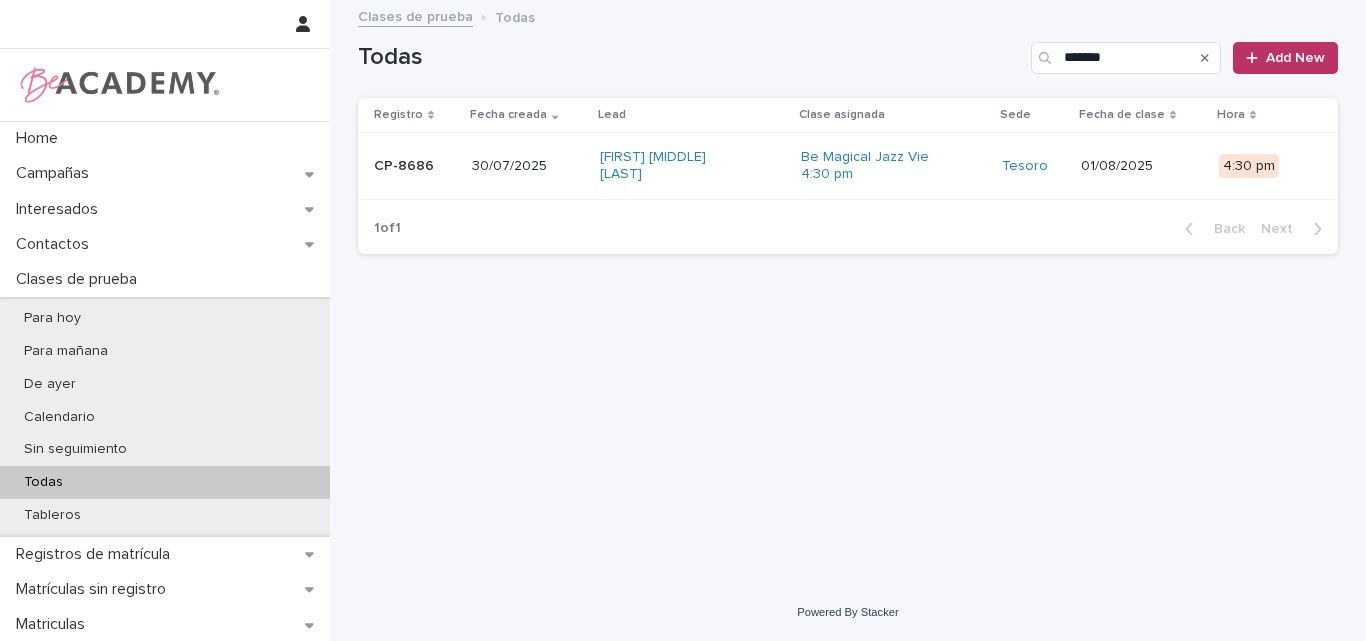 click on "CP-8686" at bounding box center (415, 166) 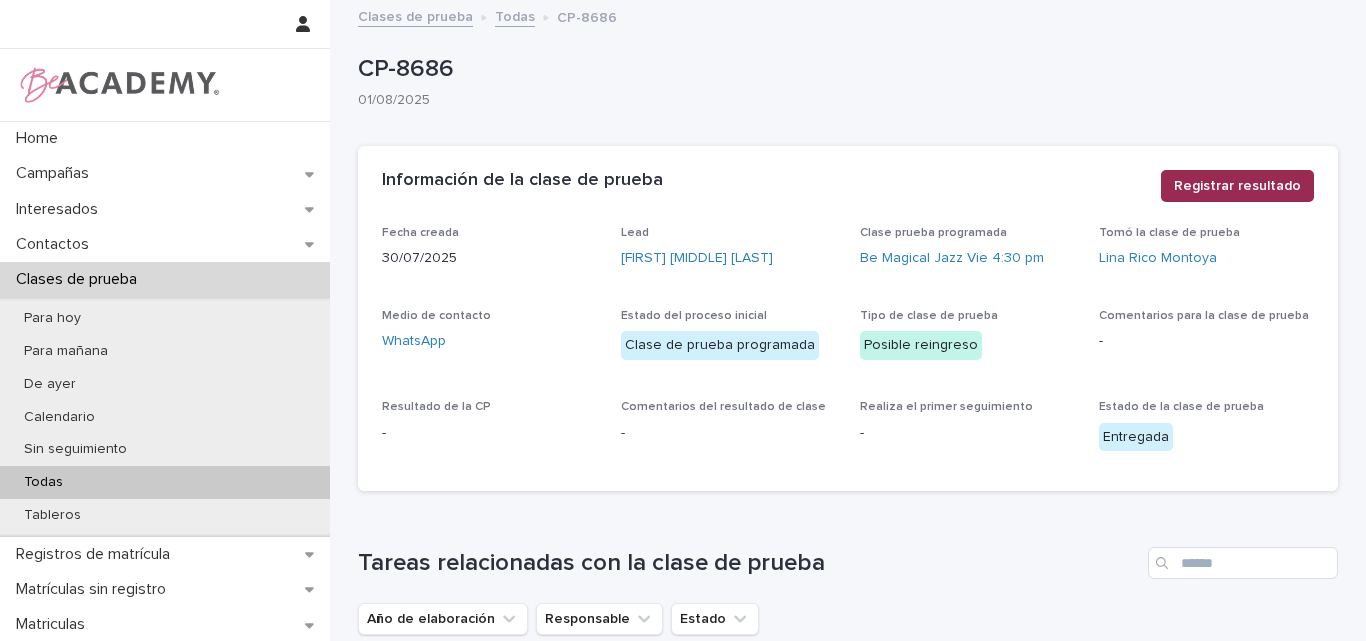 click on "Registrar resultado" at bounding box center [1237, 186] 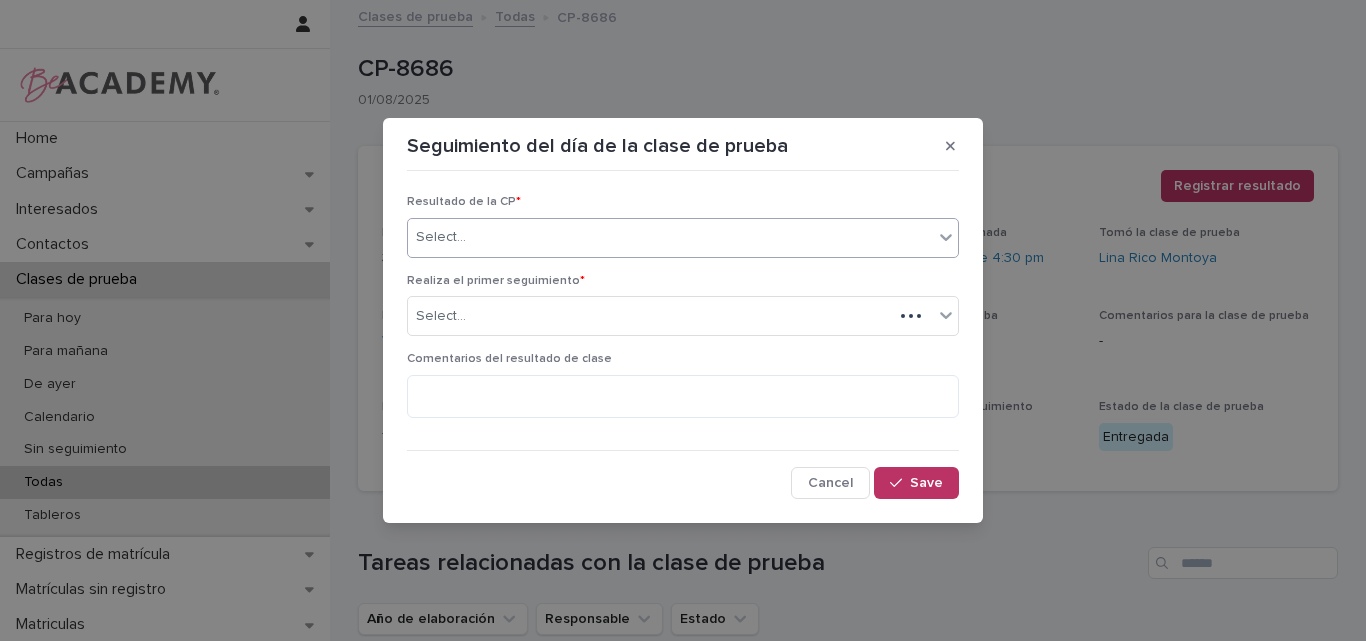click on "Select..." at bounding box center (670, 237) 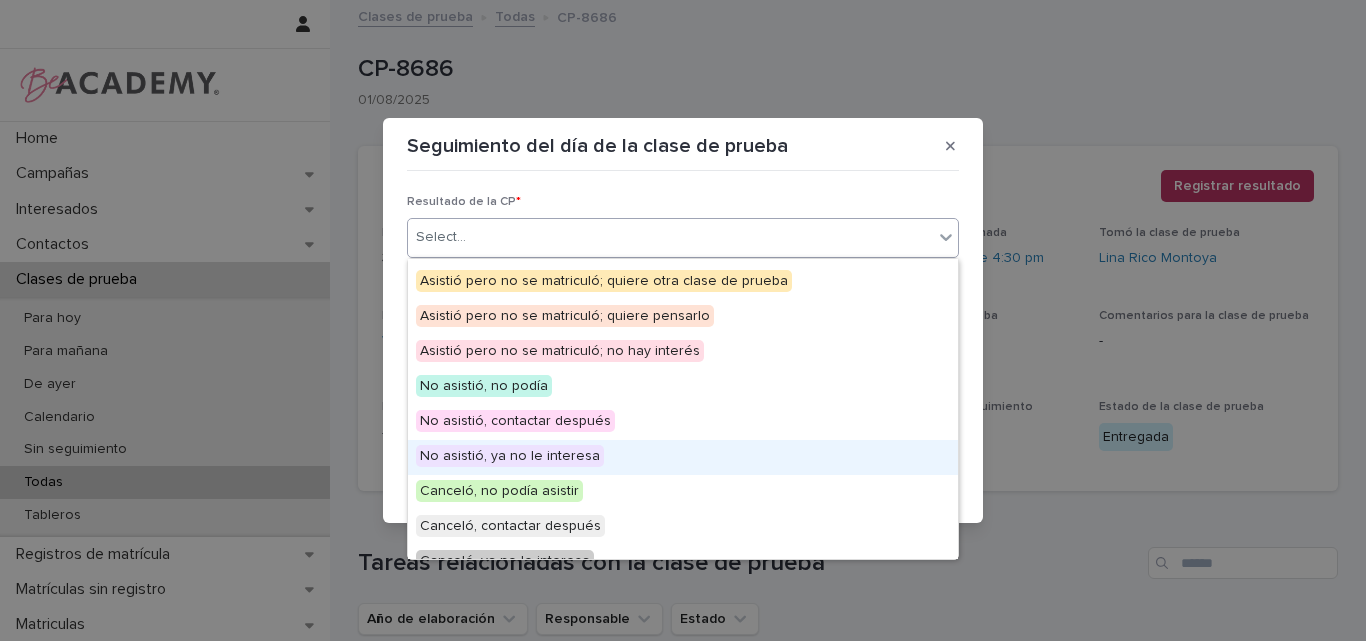 scroll, scrollTop: 55, scrollLeft: 0, axis: vertical 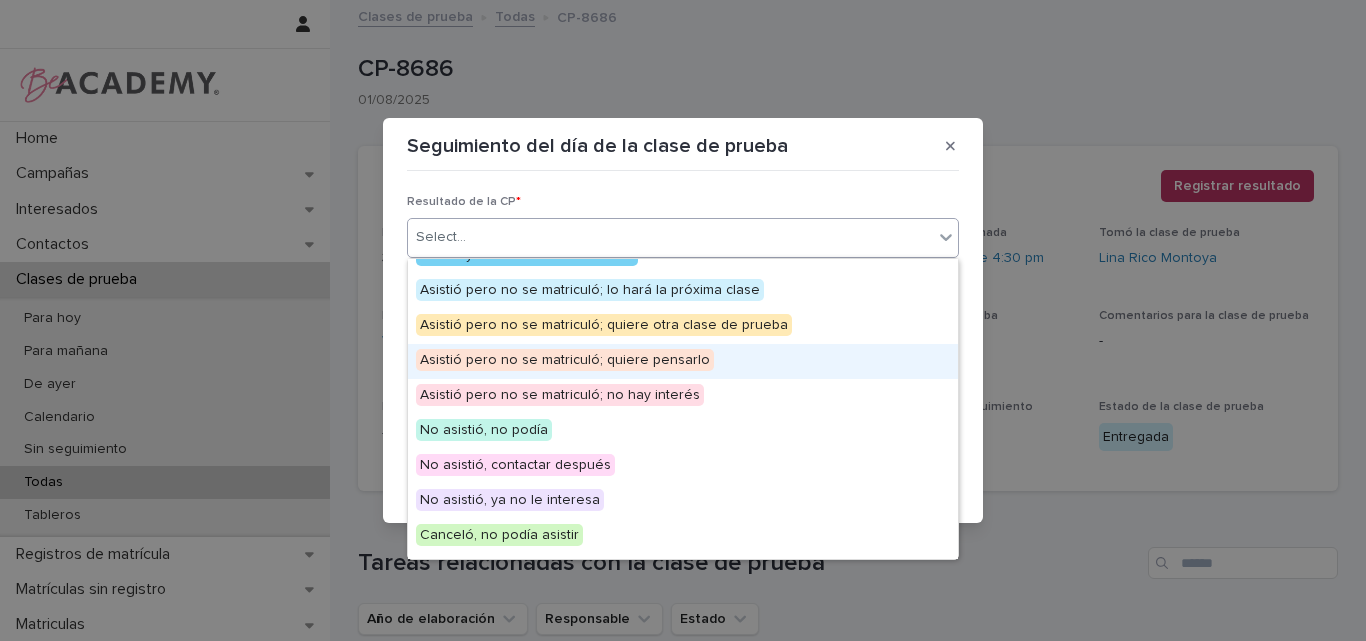 click on "Asistió pero no se matriculó; quiere pensarlo" at bounding box center (565, 360) 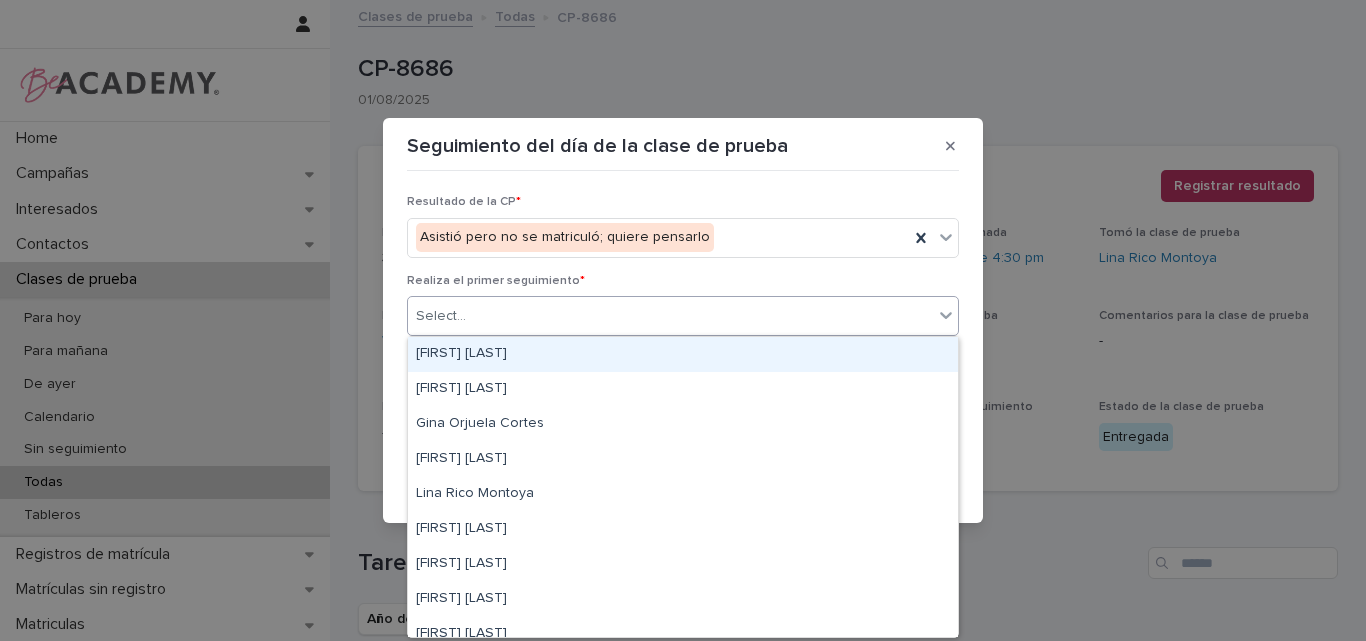 click on "Select..." at bounding box center (670, 316) 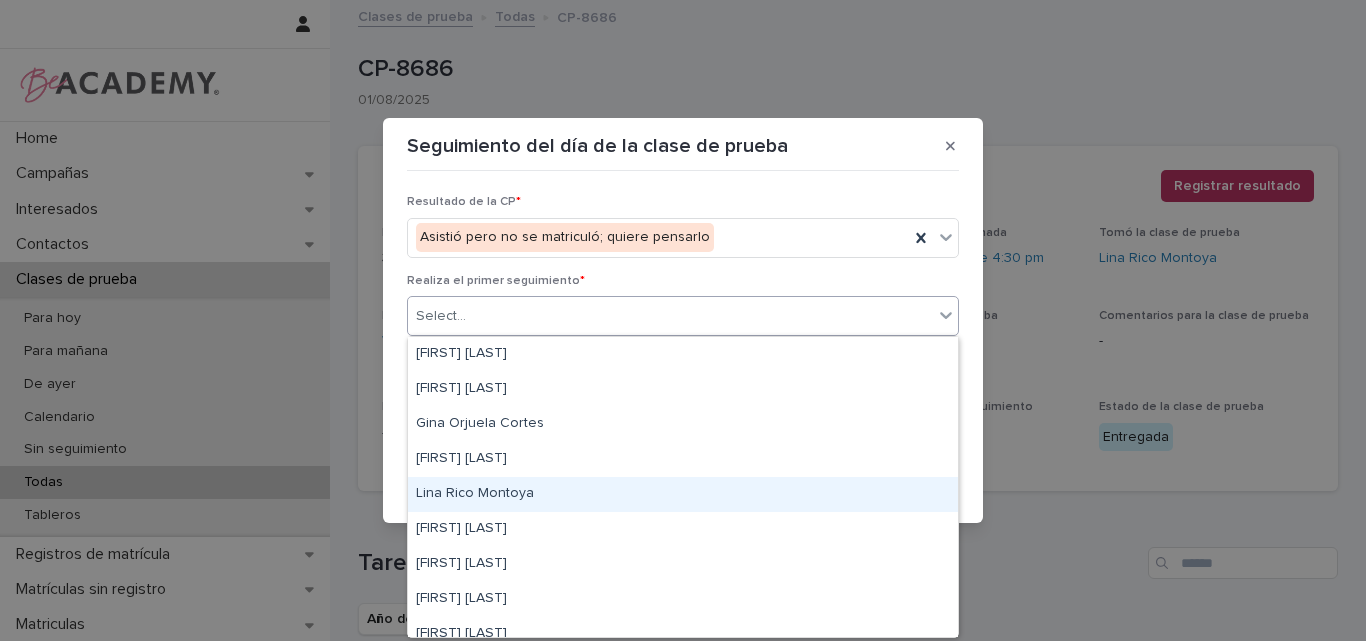 click on "Lina Rico Montoya" at bounding box center [683, 494] 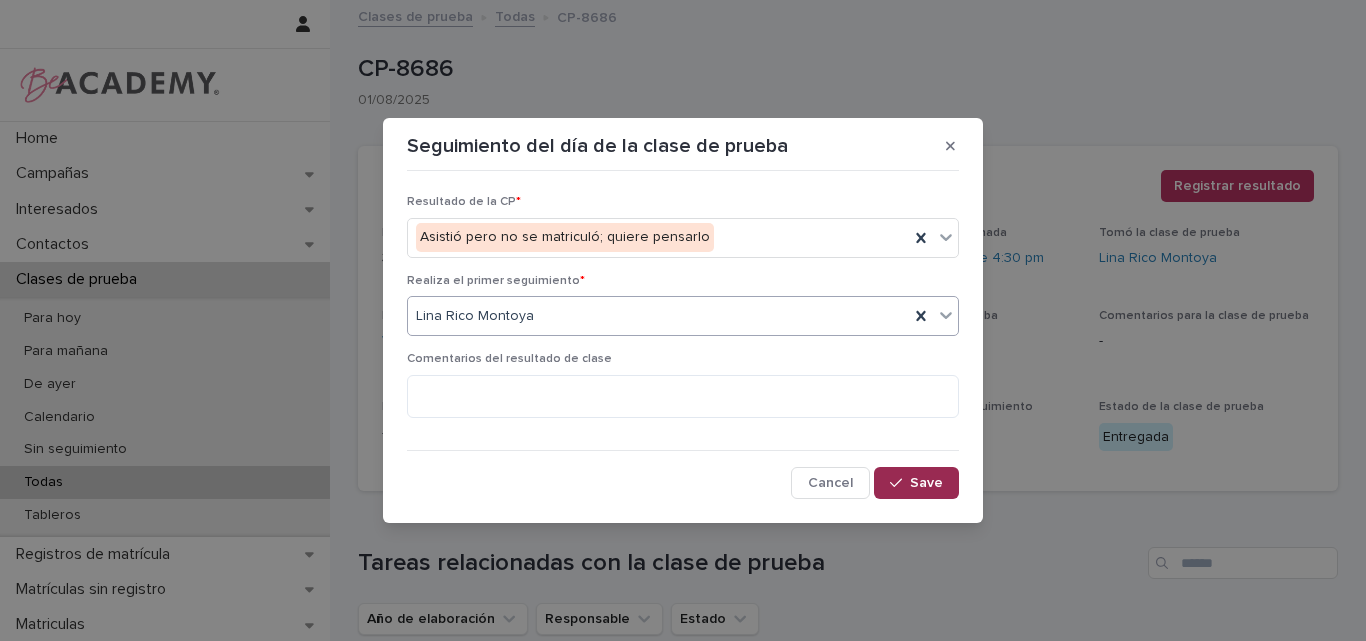 click on "Save" at bounding box center (926, 483) 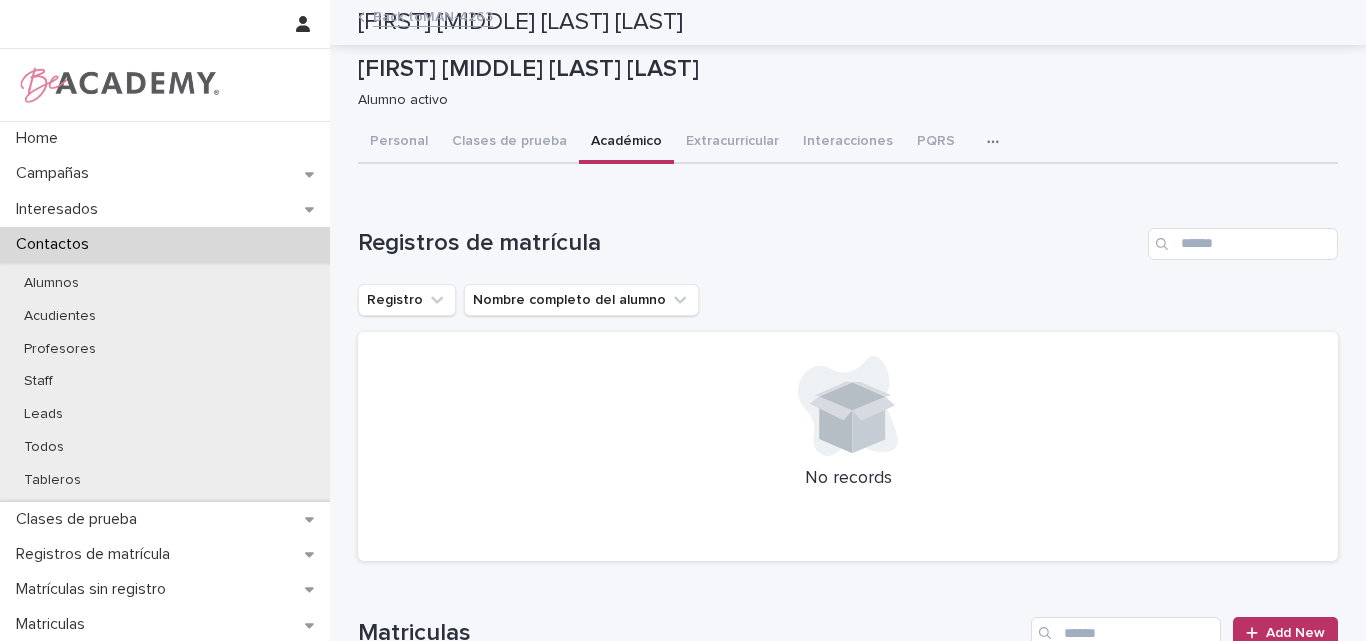 scroll, scrollTop: 0, scrollLeft: 0, axis: both 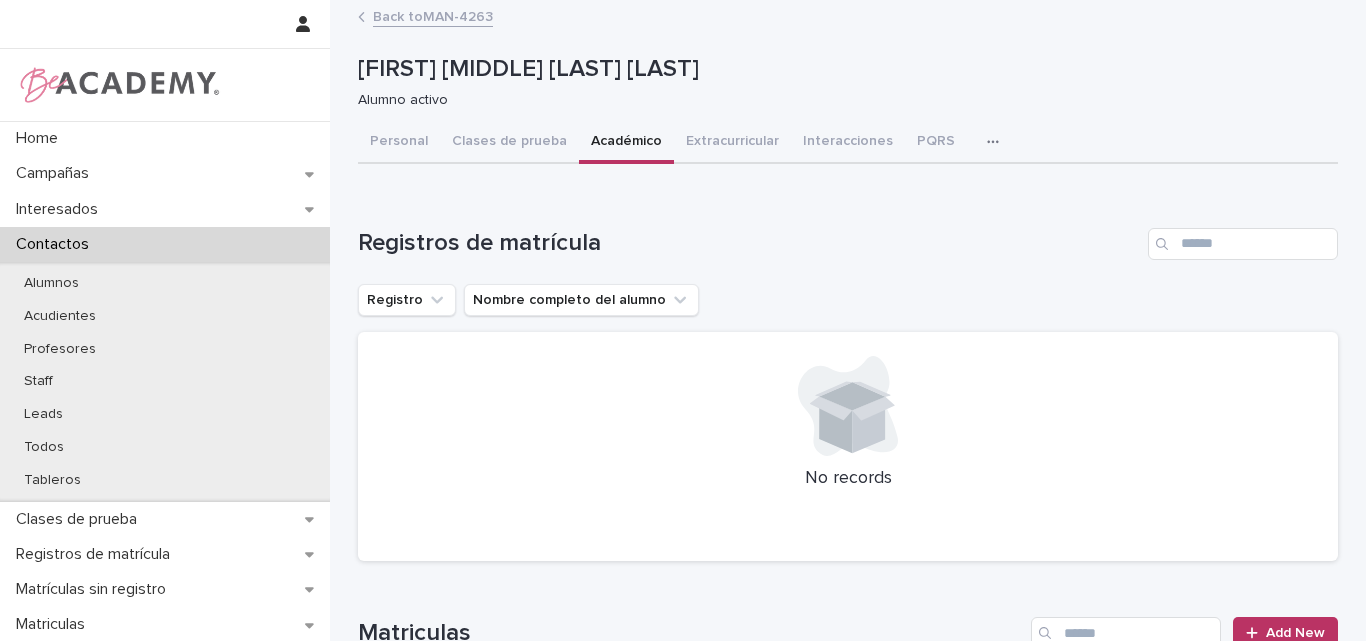 click on "Académico" at bounding box center (626, 143) 